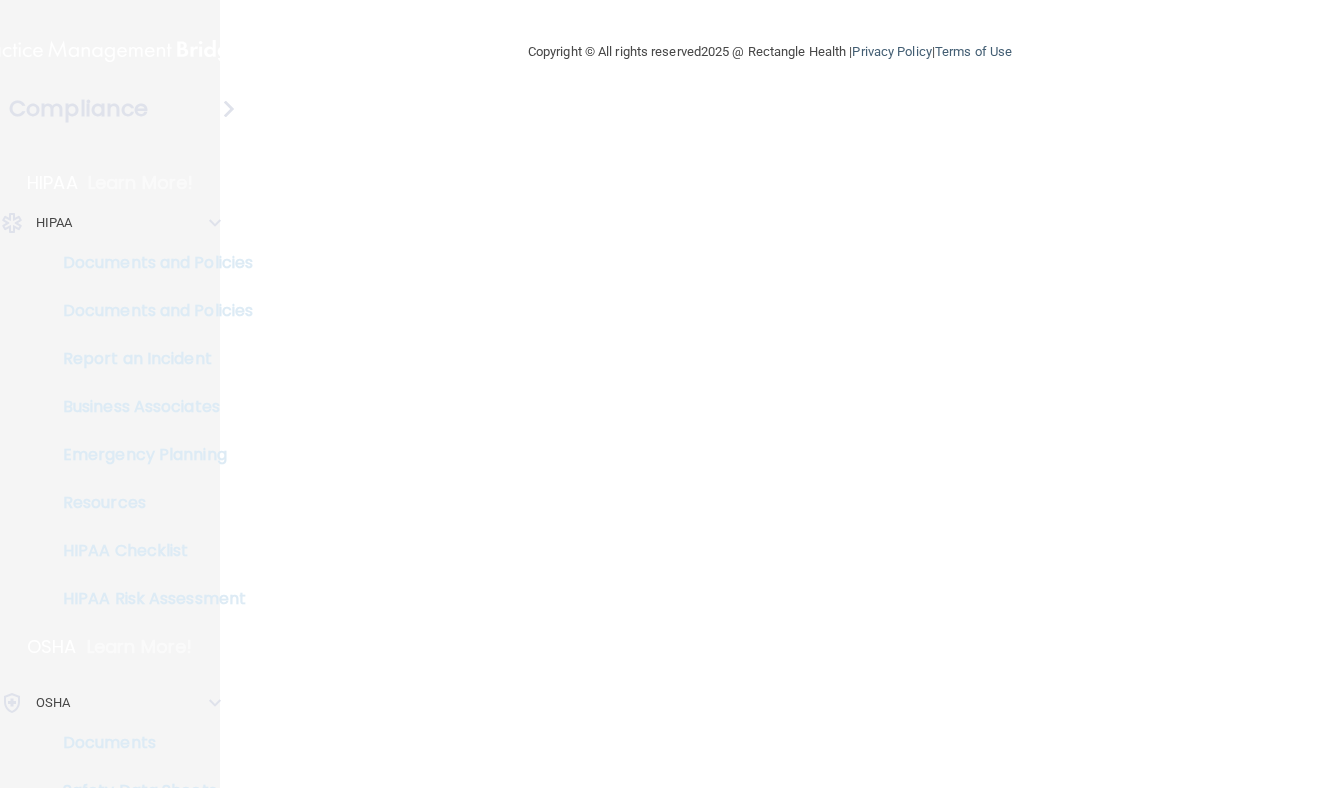 scroll, scrollTop: 0, scrollLeft: 0, axis: both 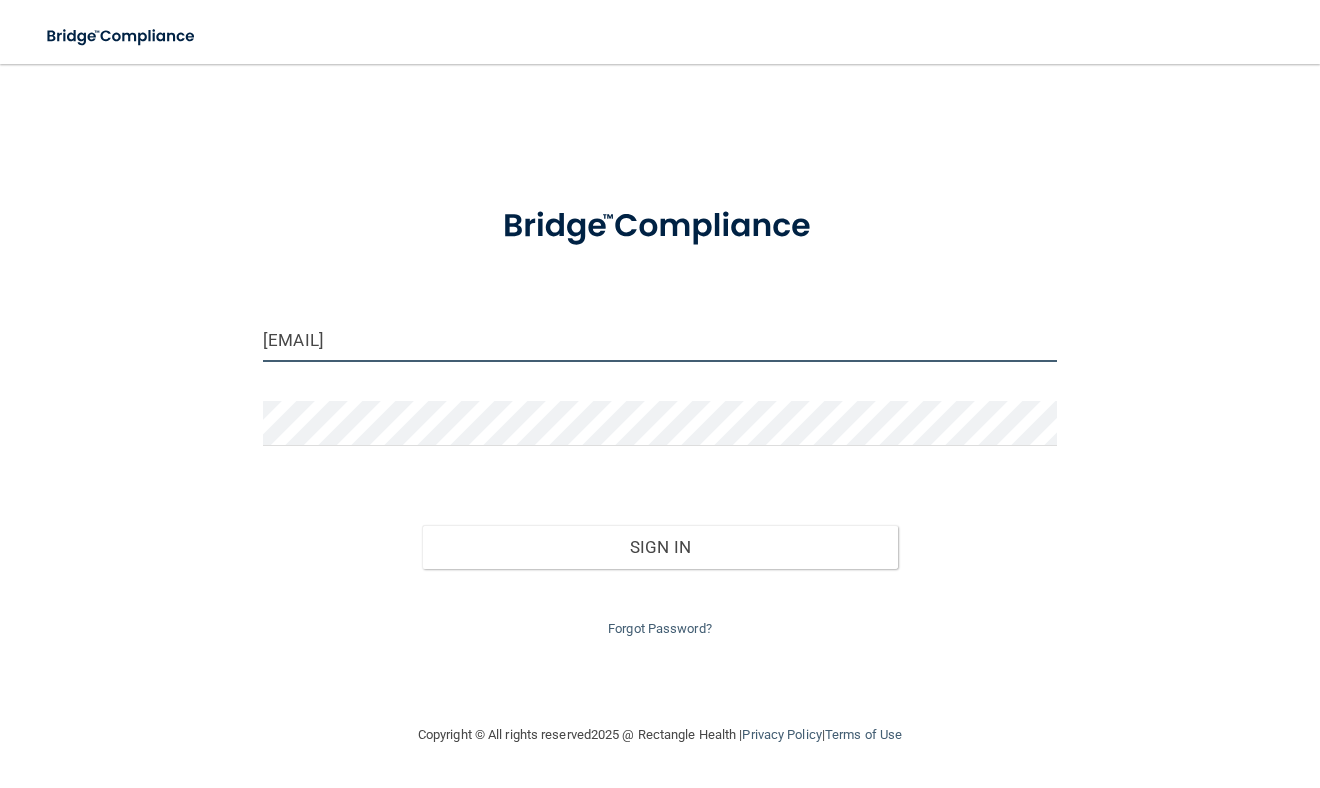 drag, startPoint x: 468, startPoint y: 348, endPoint x: 225, endPoint y: 357, distance: 243.16661 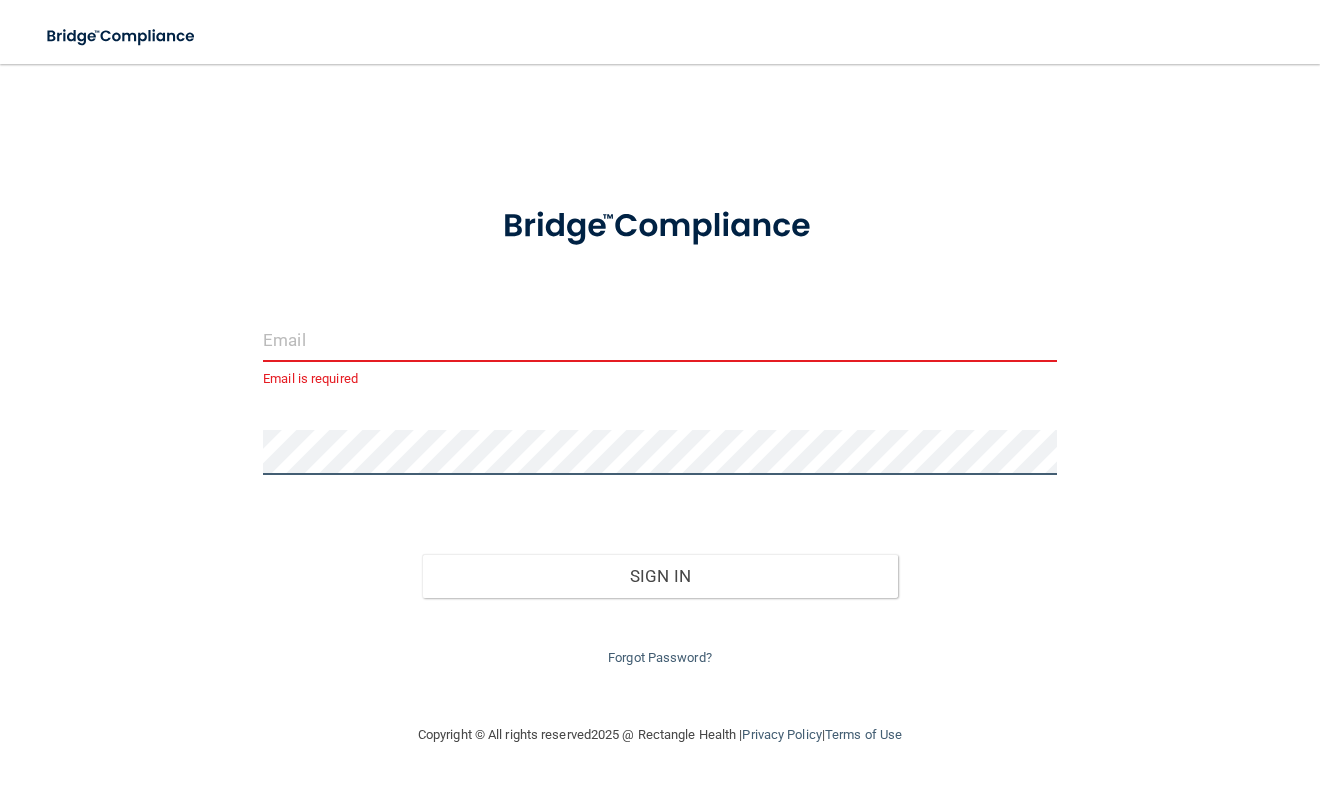 click at bounding box center (660, 460) 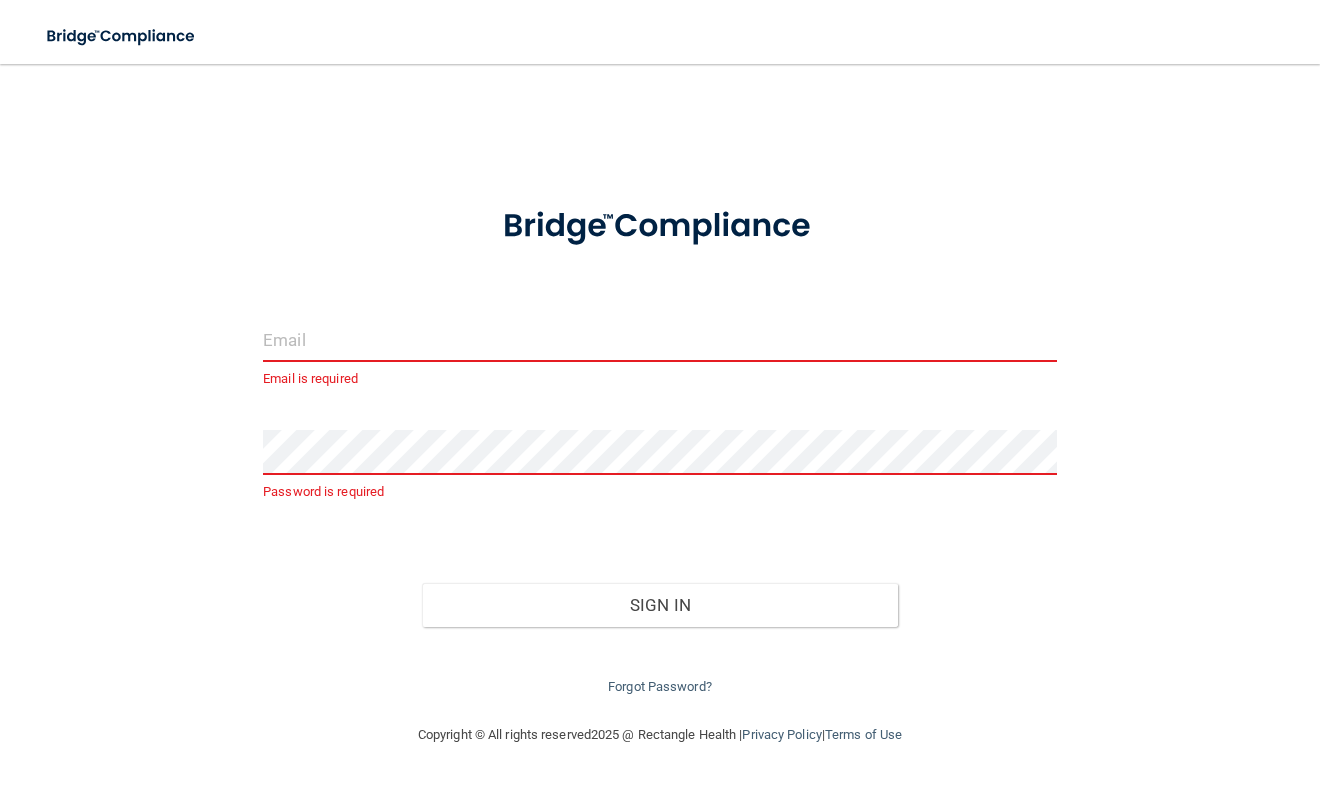 click at bounding box center (660, 339) 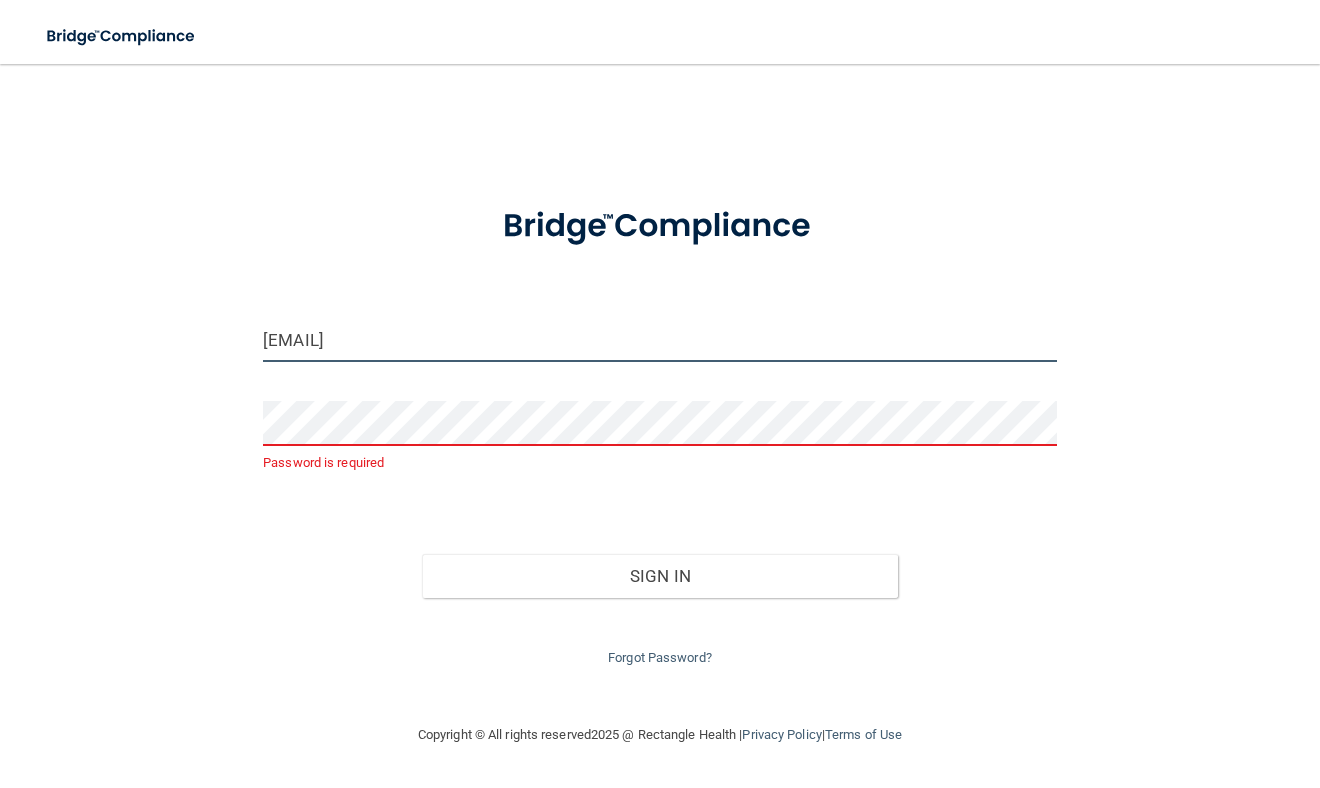 type on "[EMAIL]" 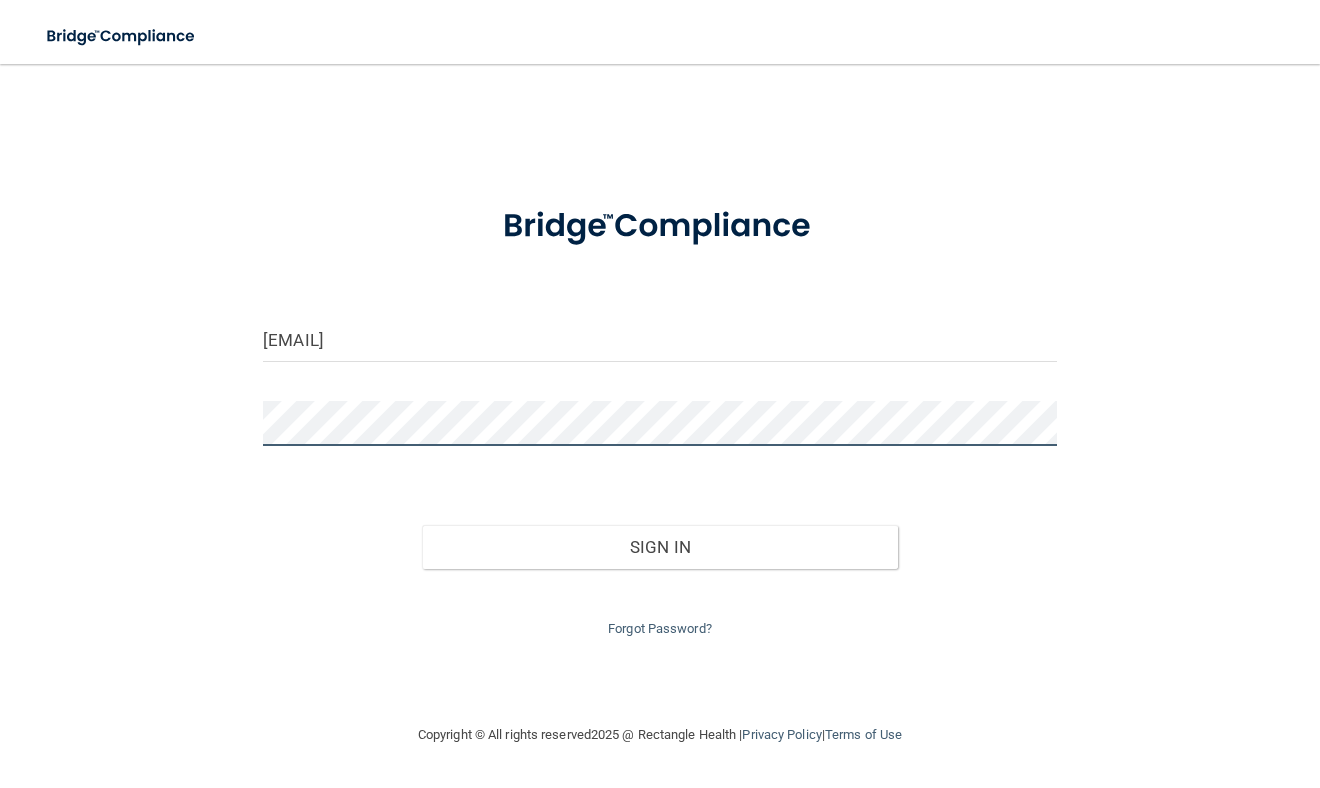 click on "Sign In" at bounding box center [660, 547] 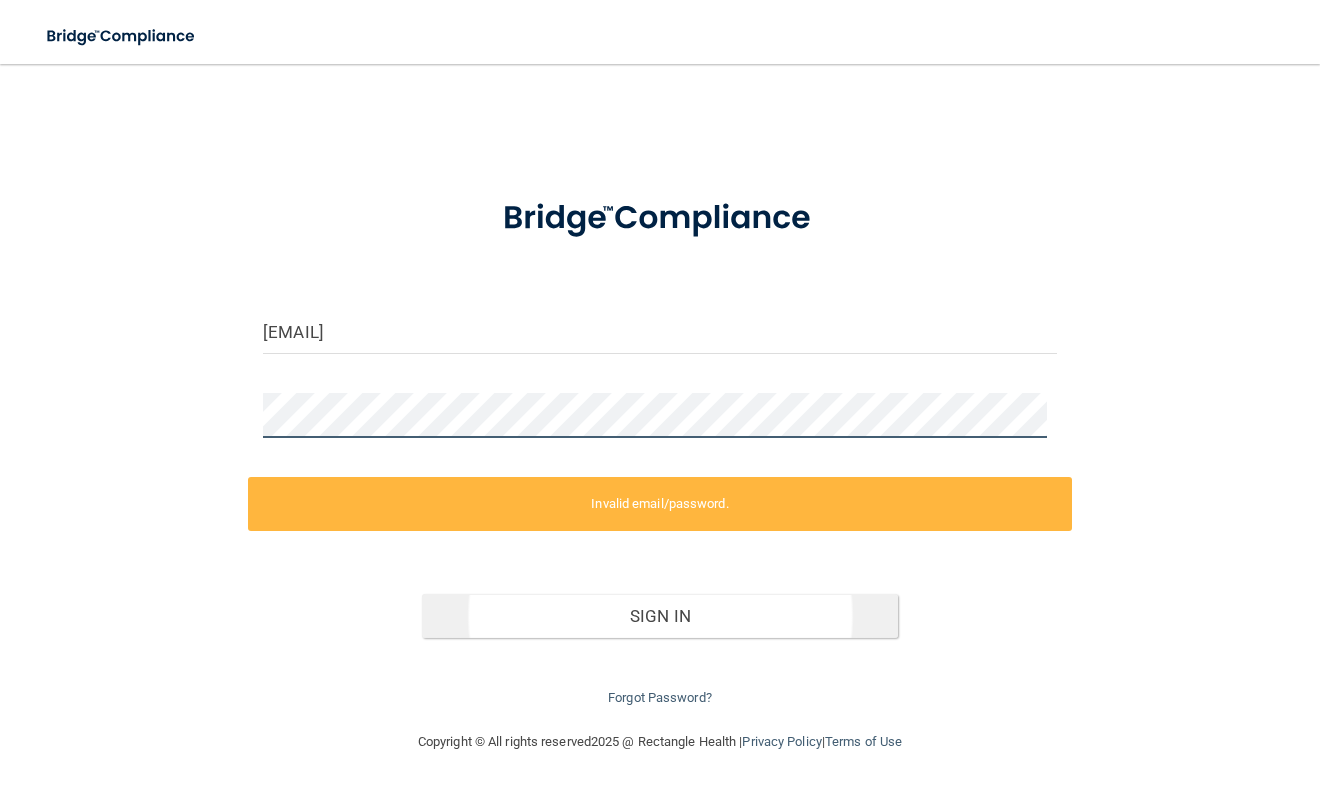 scroll, scrollTop: 9, scrollLeft: 0, axis: vertical 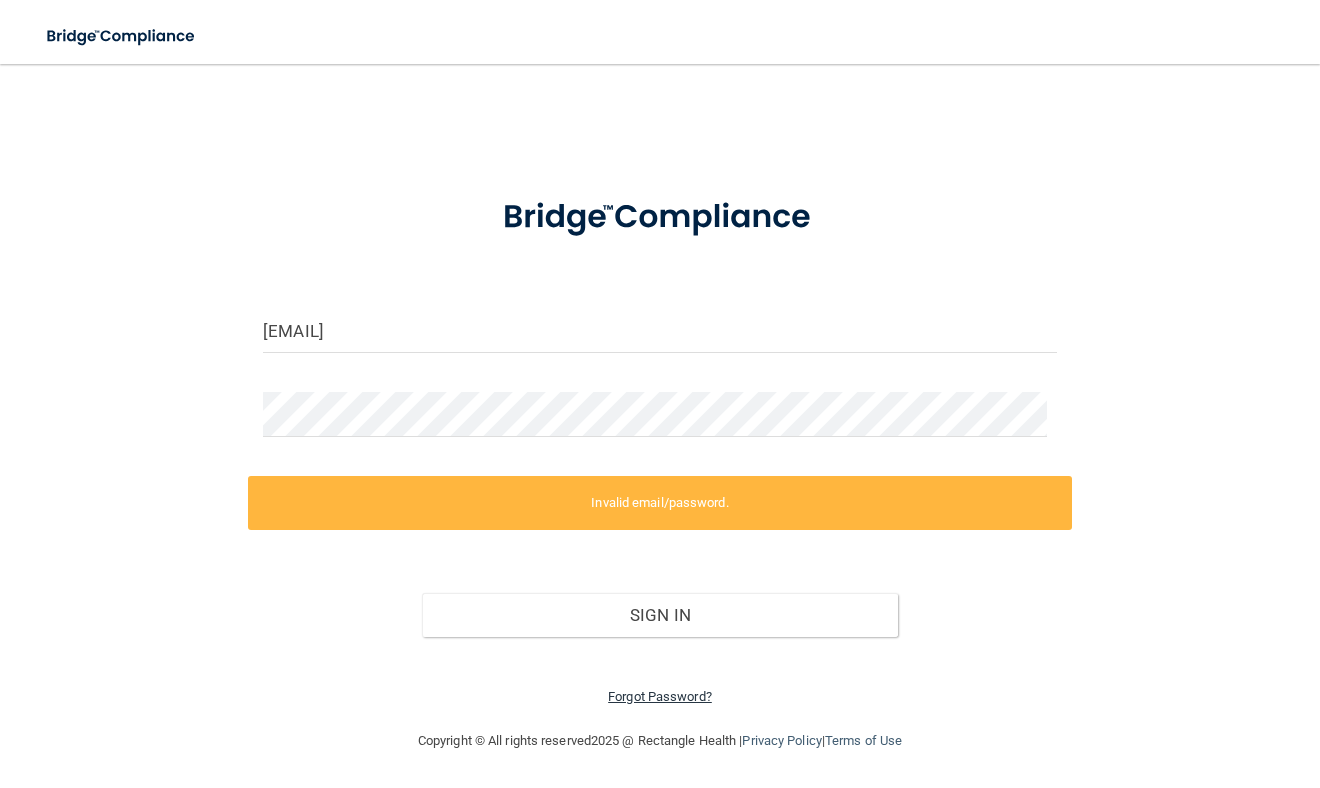 click on "Forgot Password?" at bounding box center (660, 696) 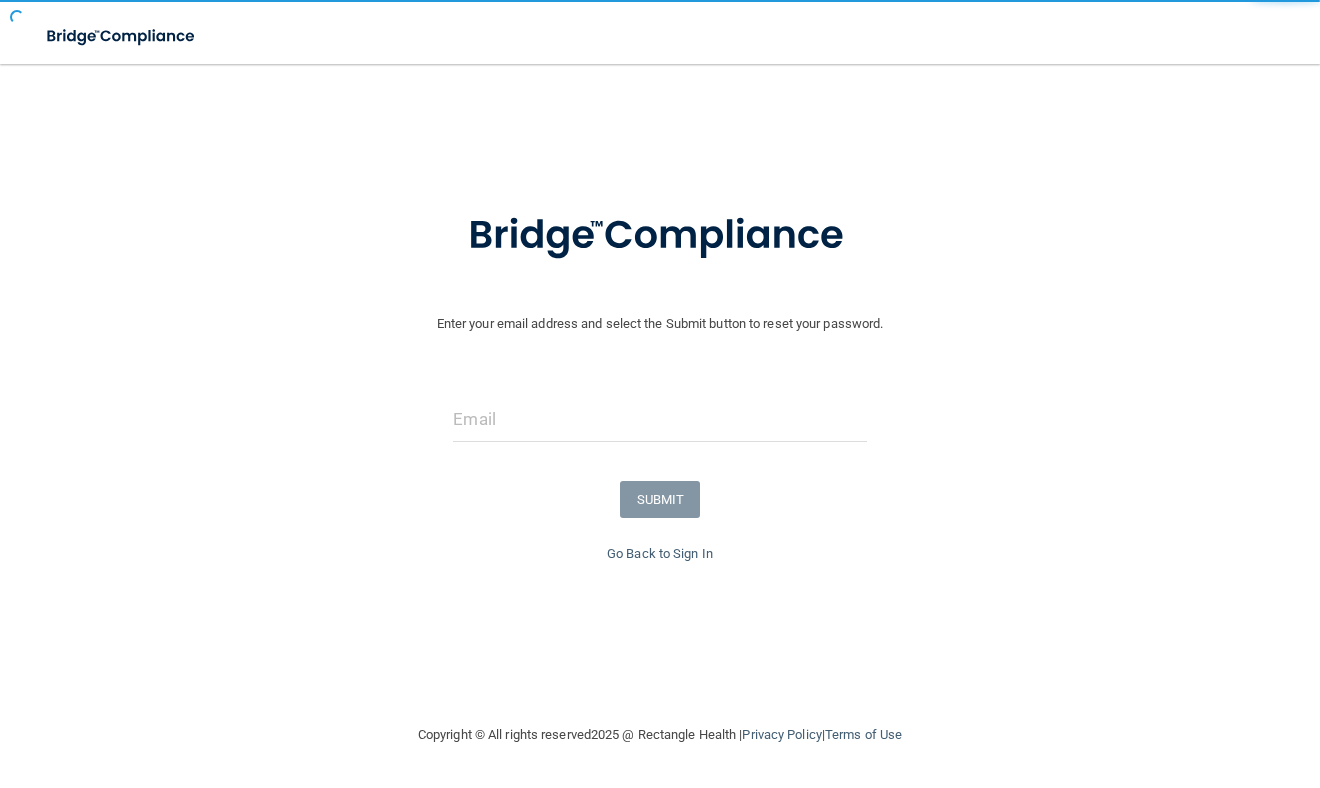 scroll, scrollTop: 0, scrollLeft: 0, axis: both 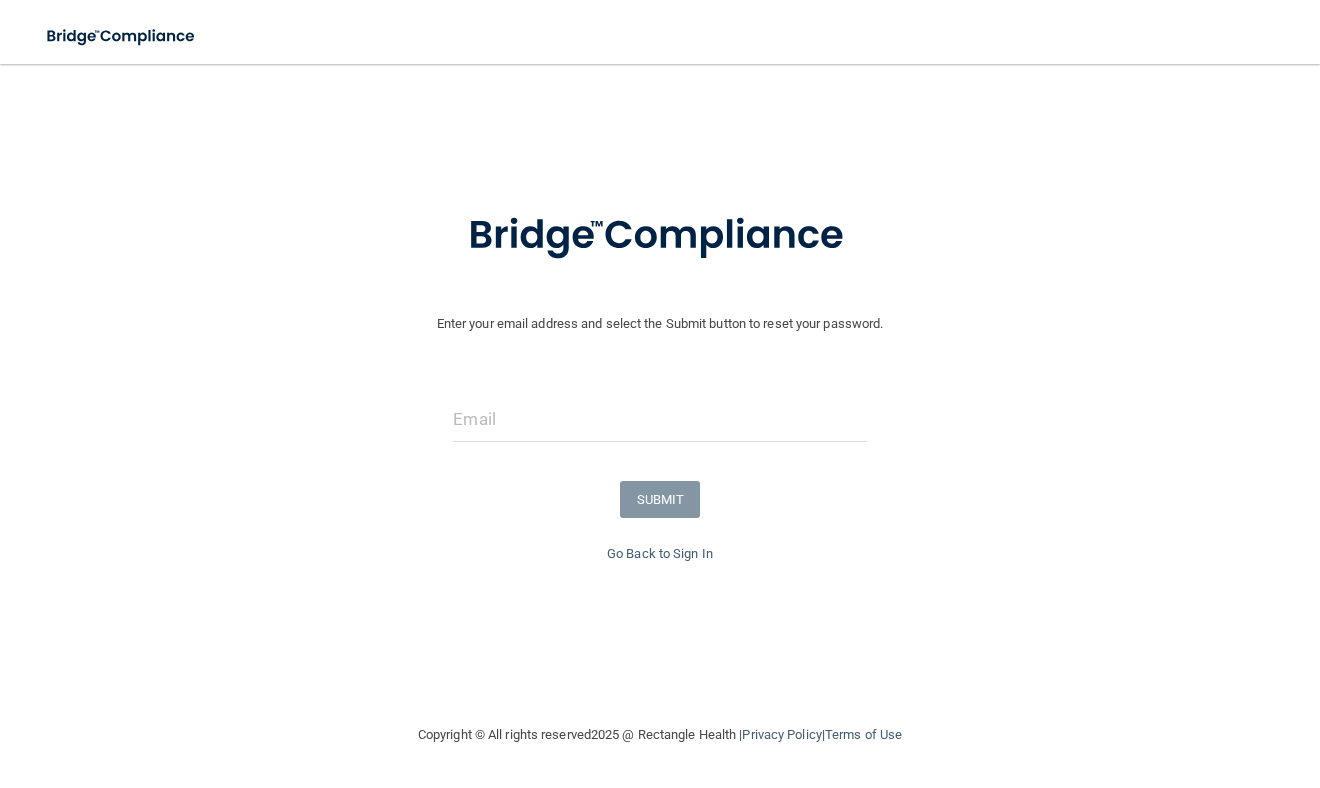 click on "Enter your email address and select the Submit button to reset your password.                                   SUBMIT" at bounding box center (660, 363) 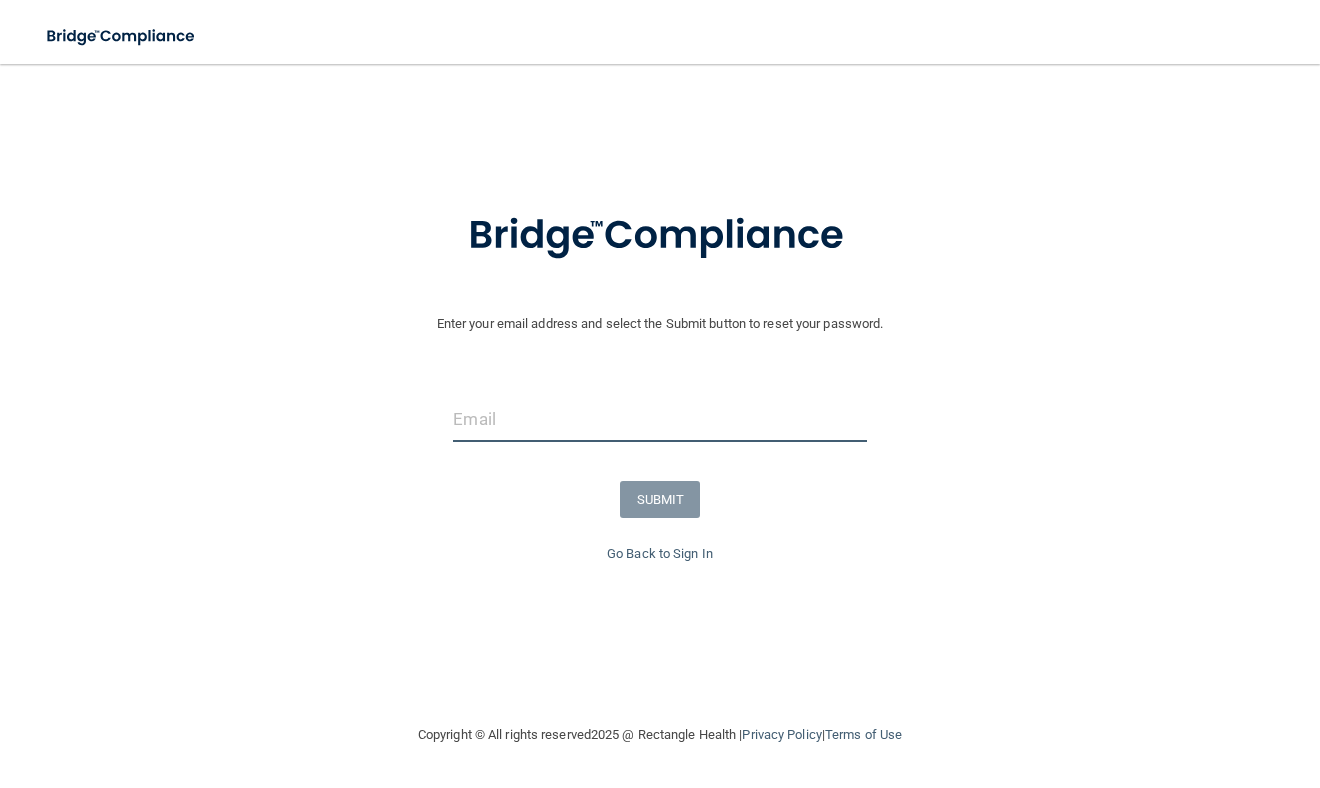 click at bounding box center [659, 419] 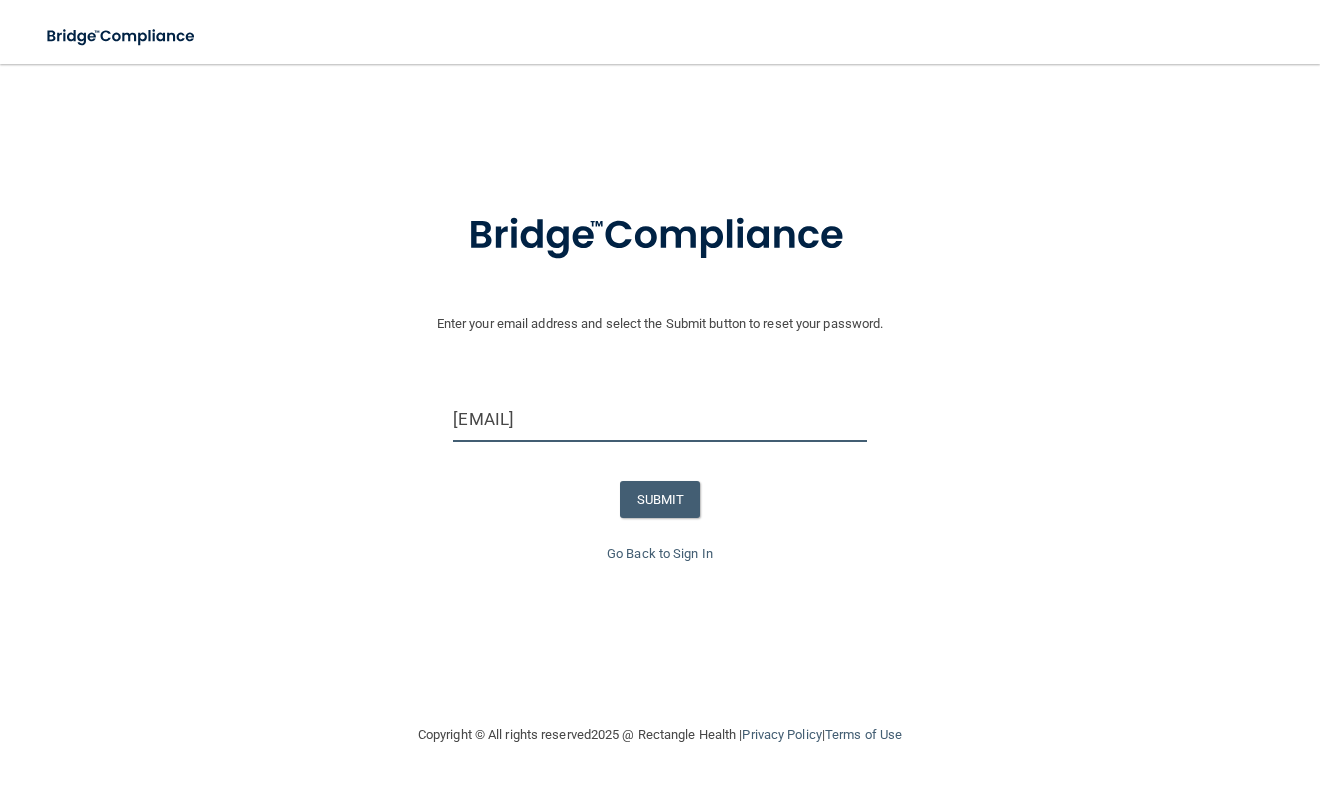 type on "[EMAIL]" 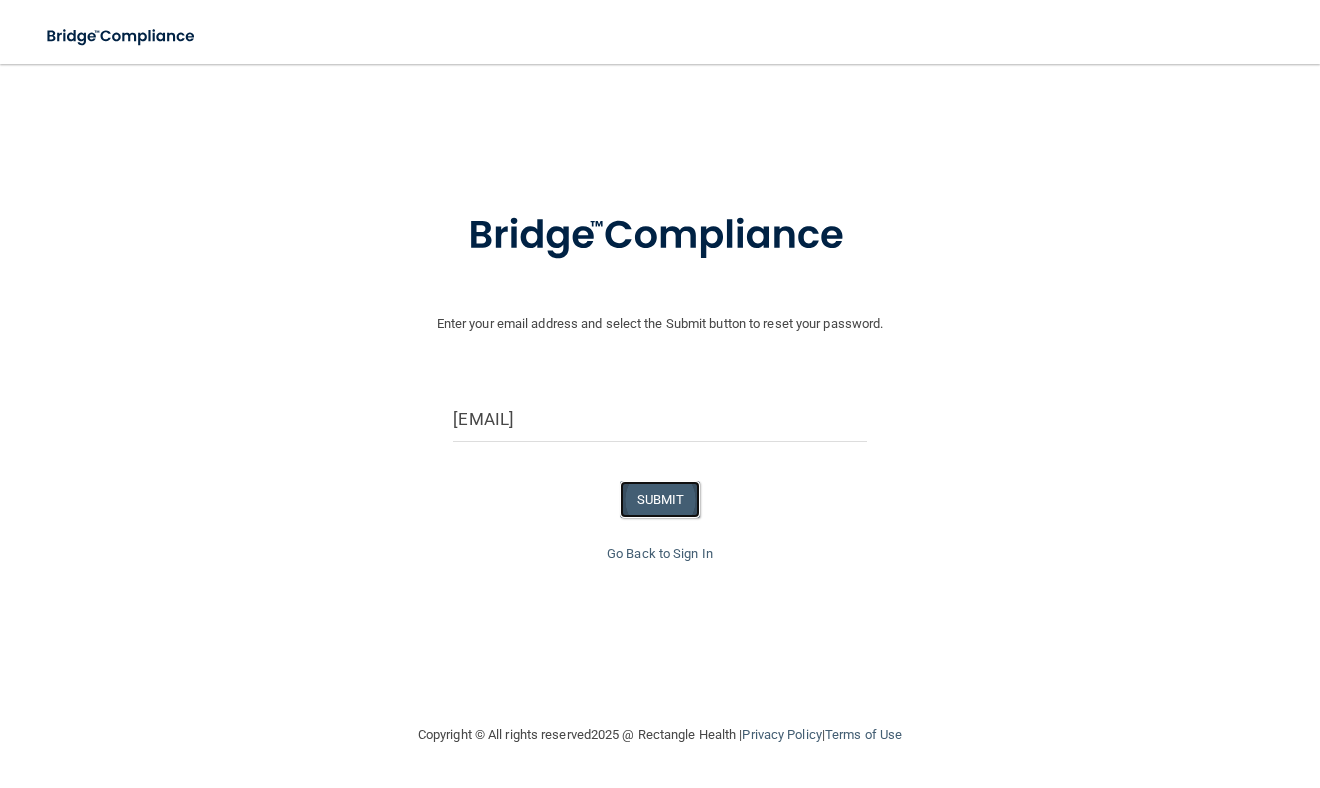 click on "SUBMIT" at bounding box center (660, 499) 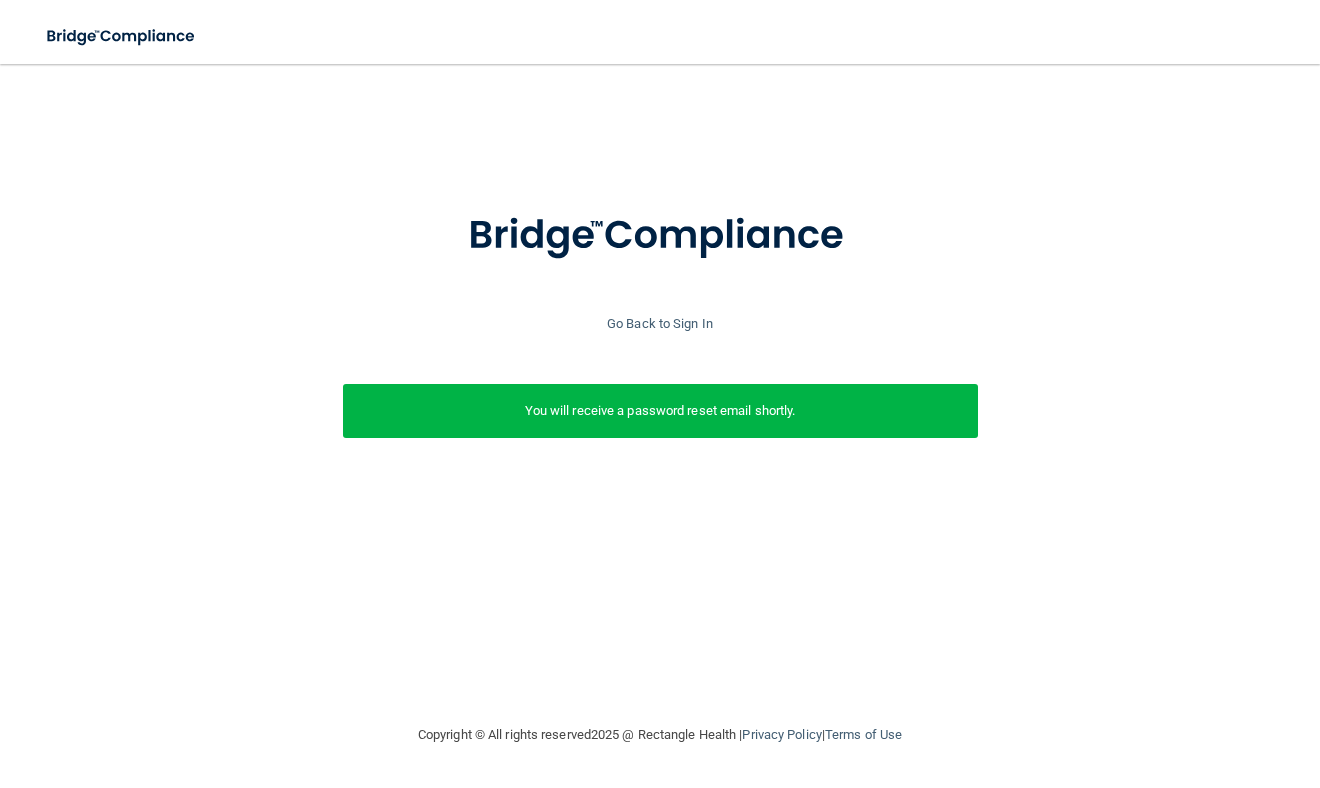 click on "You will receive a password reset email shortly." at bounding box center [660, 411] 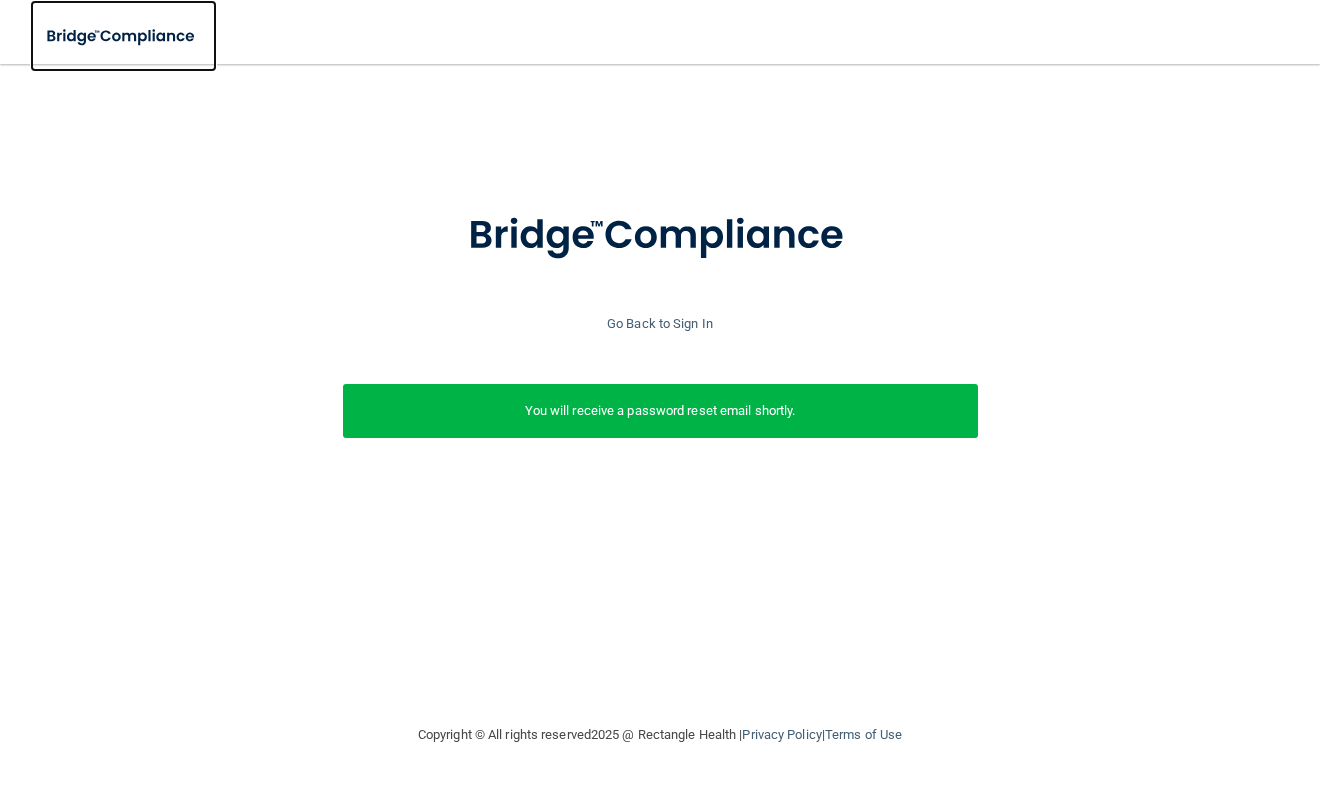 click at bounding box center (122, 36) 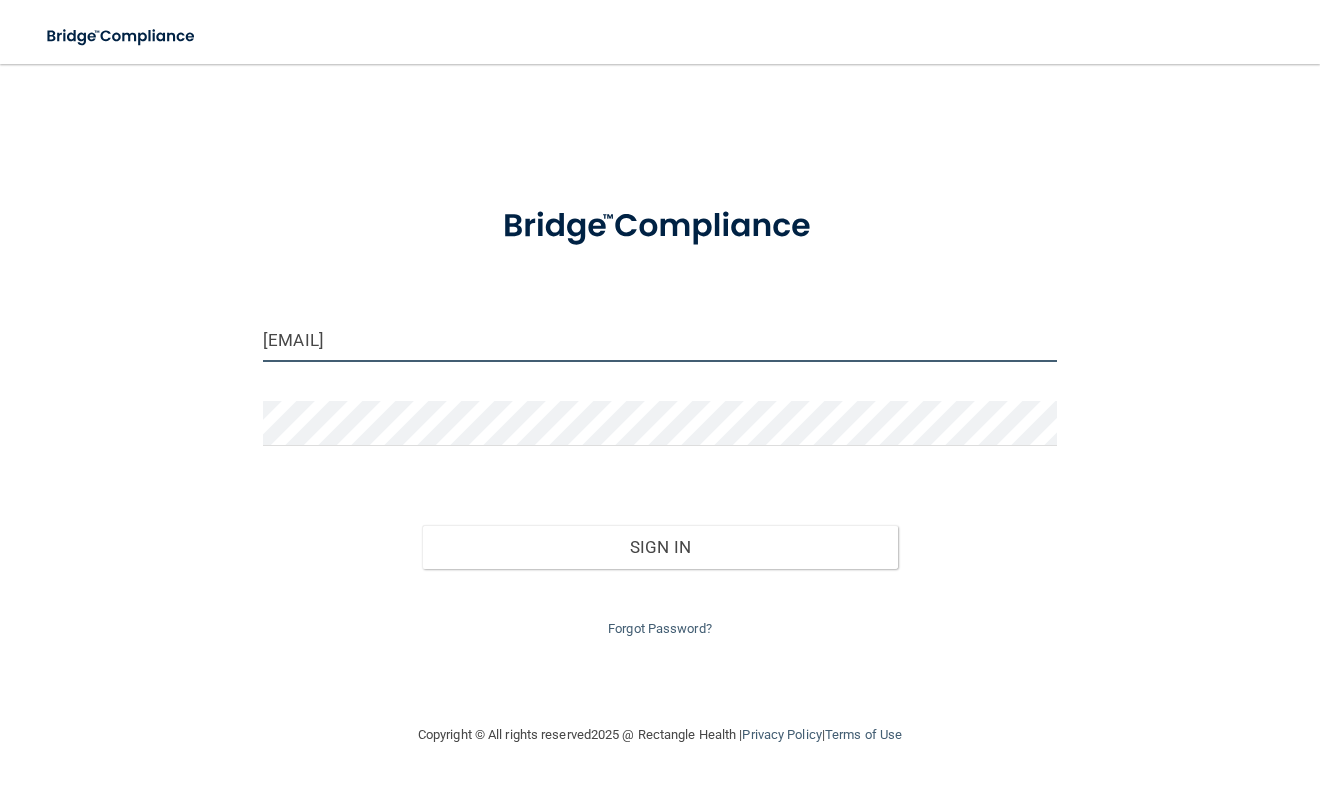 drag, startPoint x: 415, startPoint y: 350, endPoint x: 208, endPoint y: 363, distance: 207.4078 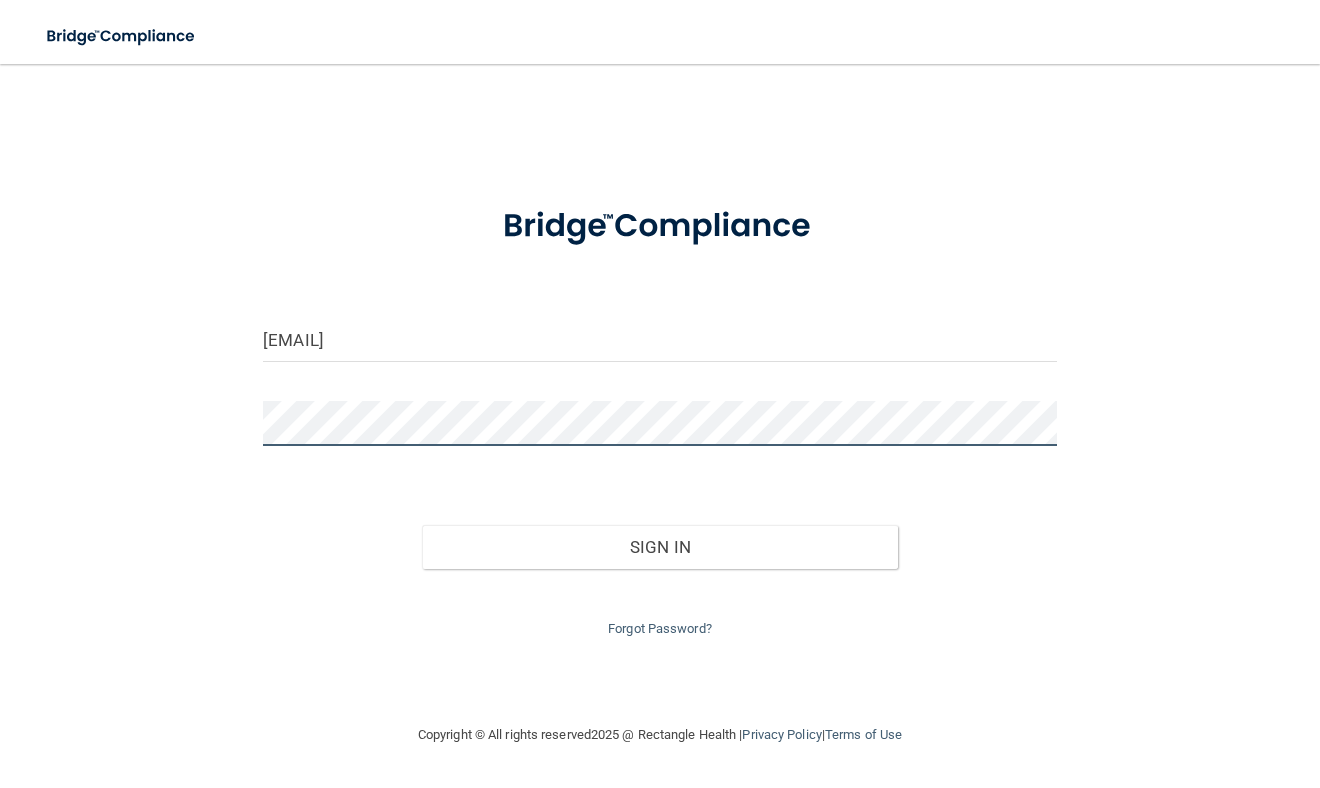 click on "Sign In" at bounding box center [660, 547] 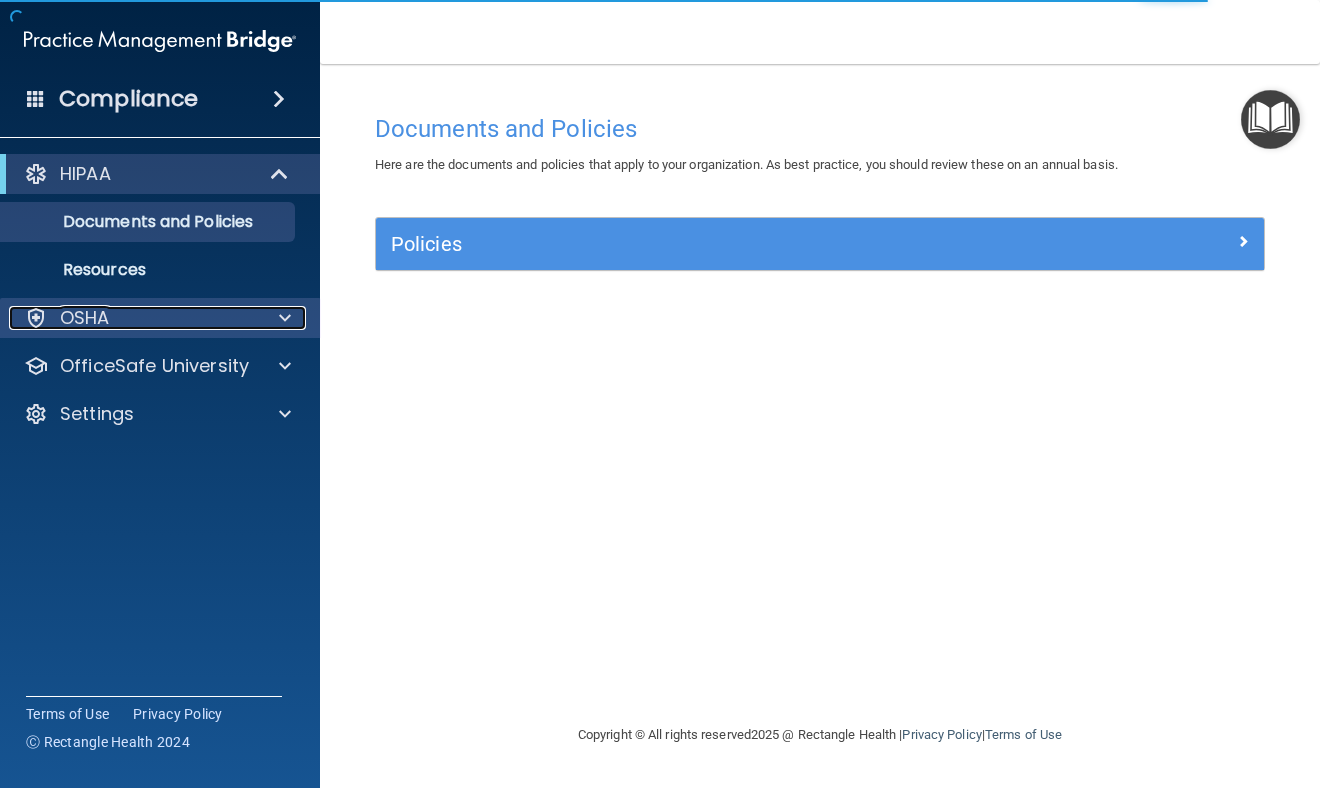 click at bounding box center (282, 318) 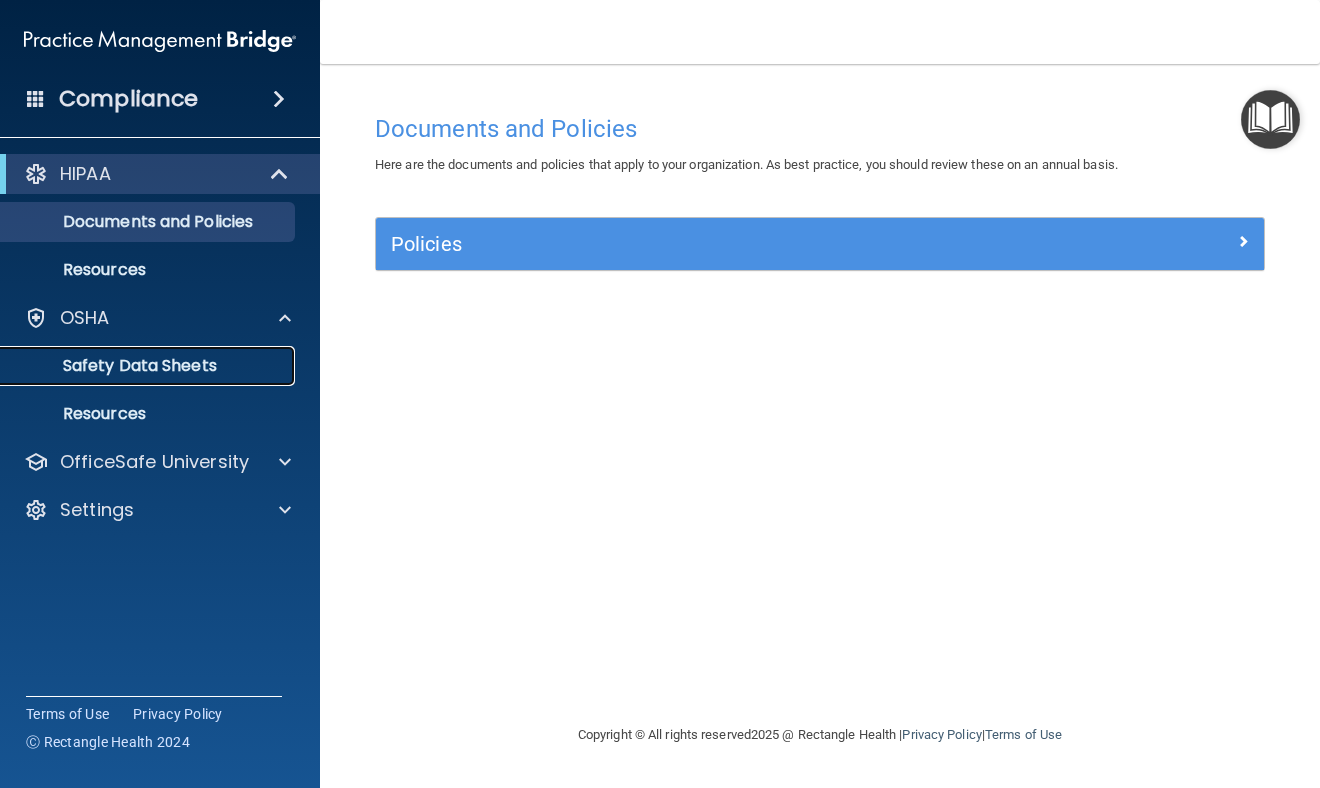 click on "Safety Data Sheets" at bounding box center [137, 366] 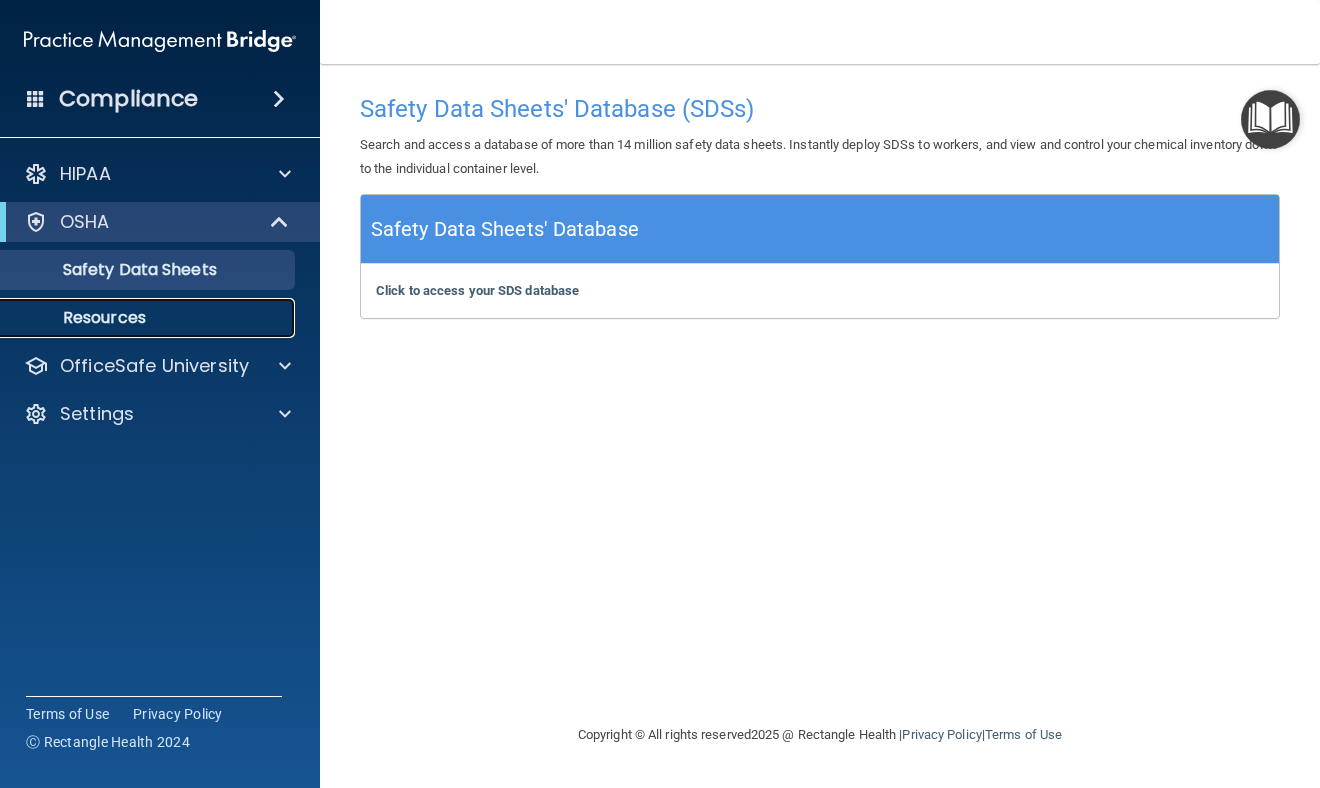 click on "Resources" at bounding box center [137, 318] 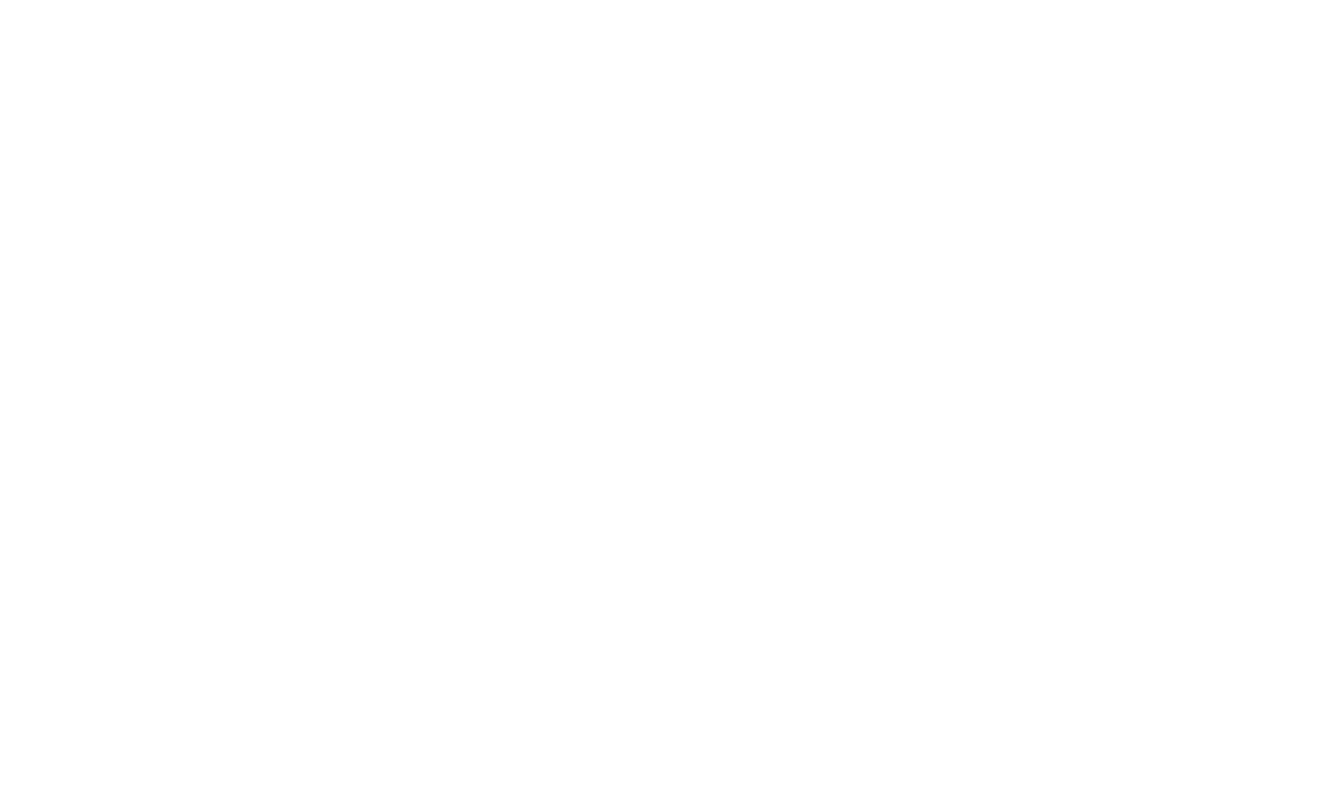 scroll, scrollTop: 0, scrollLeft: 0, axis: both 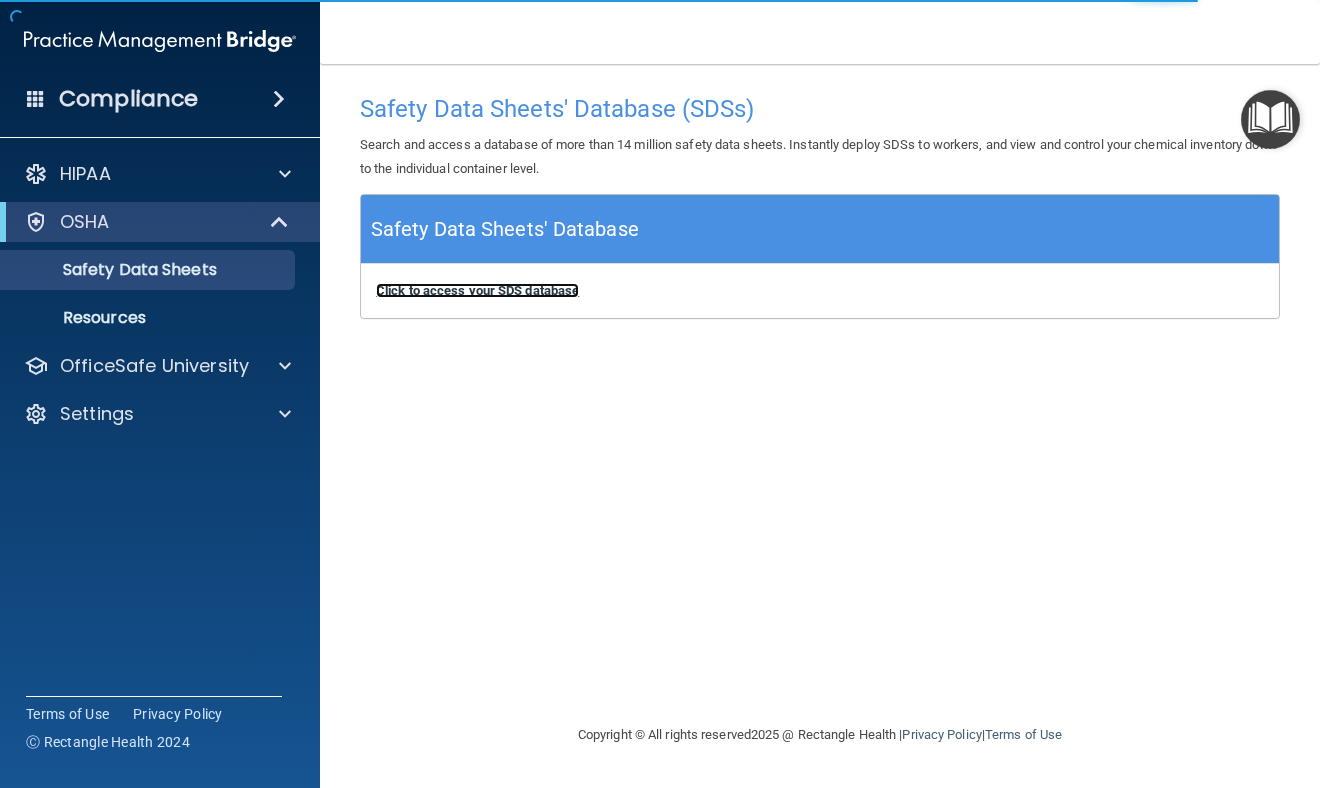 click on "Click to access your SDS database" at bounding box center [477, 290] 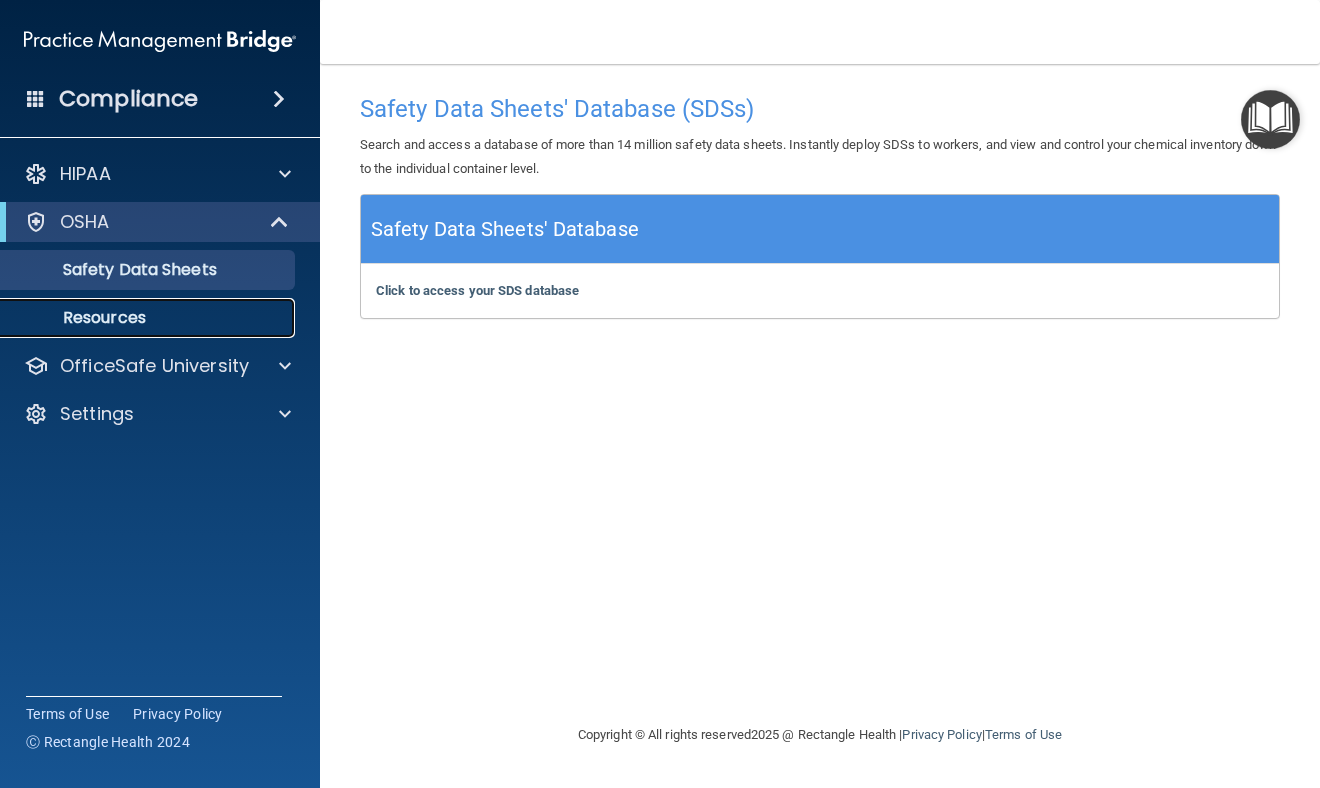 click on "Resources" at bounding box center (149, 318) 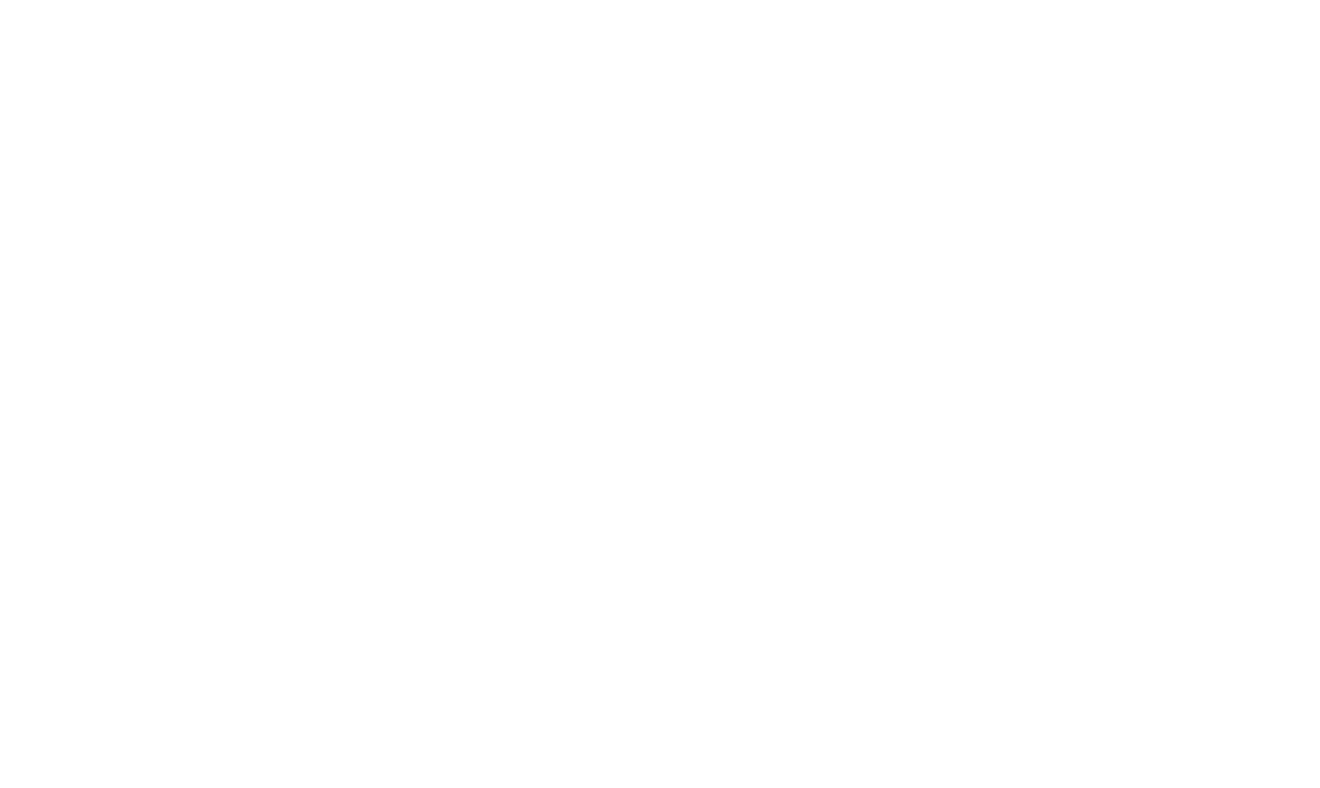scroll, scrollTop: 0, scrollLeft: 0, axis: both 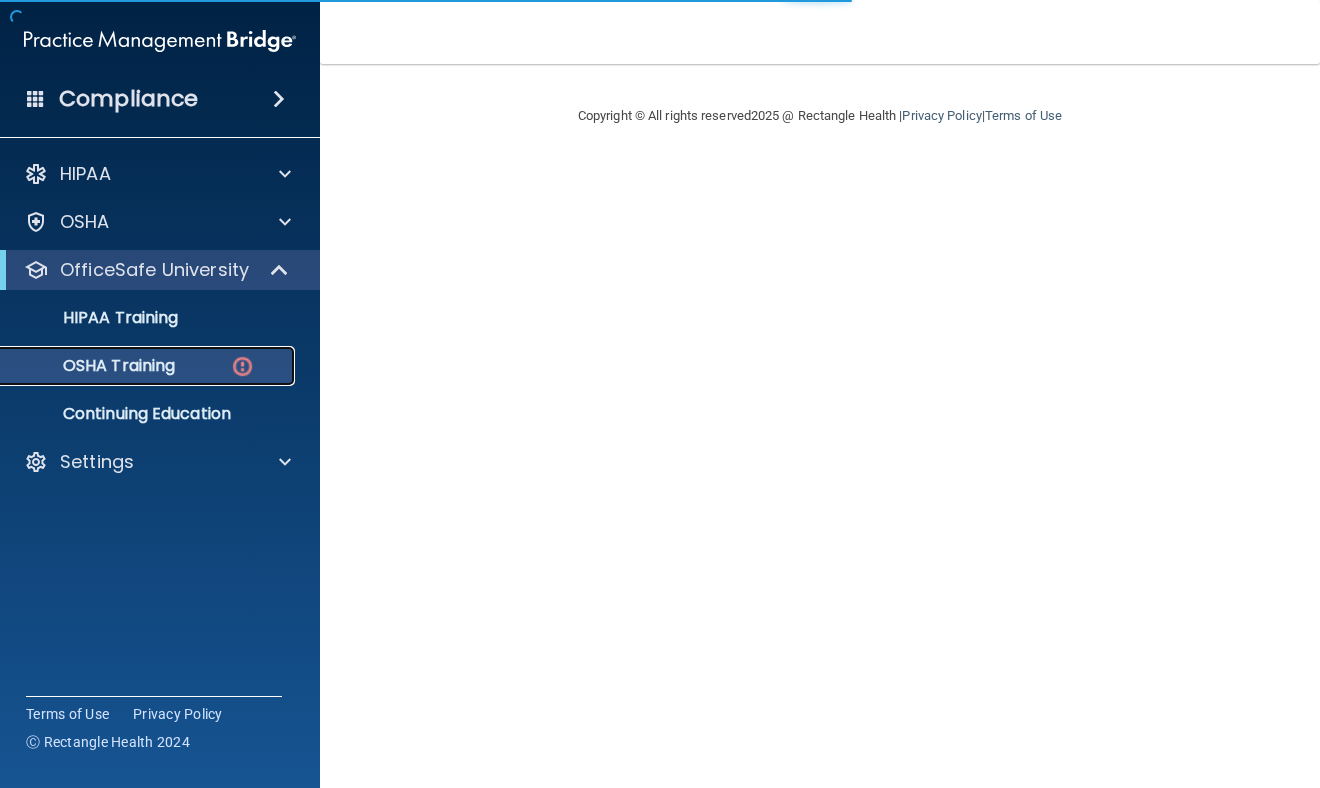 click on "OSHA Training" at bounding box center [149, 366] 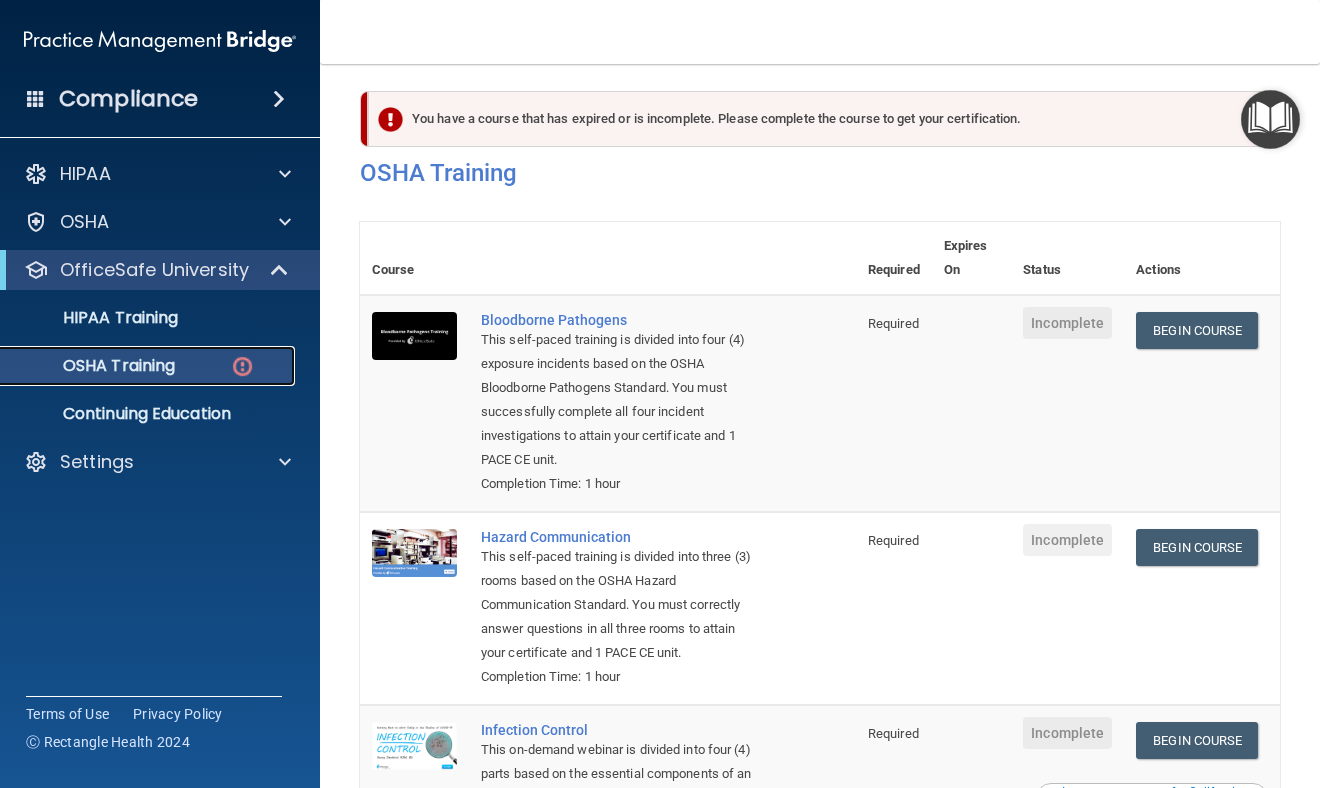 scroll, scrollTop: 0, scrollLeft: 0, axis: both 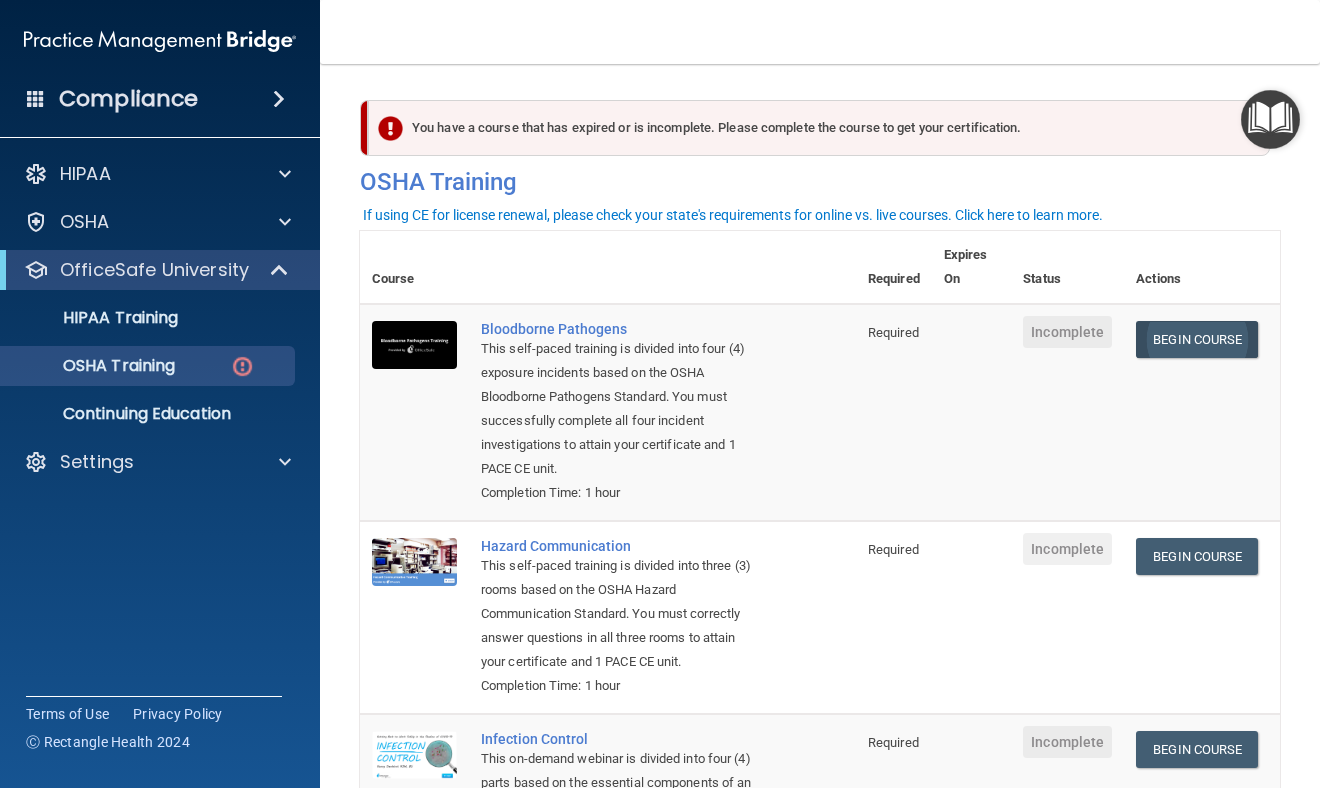 click on "Begin Course       Download Certificate" at bounding box center [1202, 412] 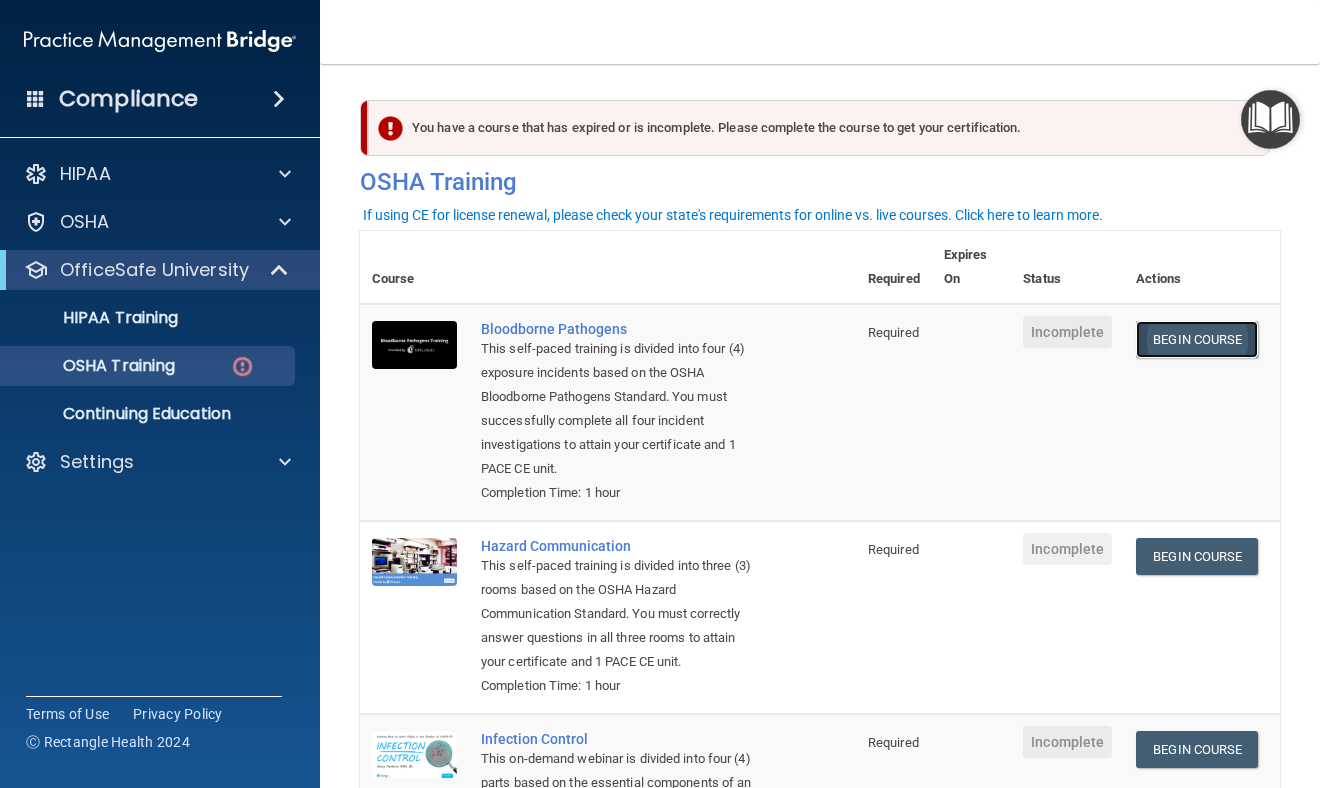 click on "Begin Course" at bounding box center [1197, 339] 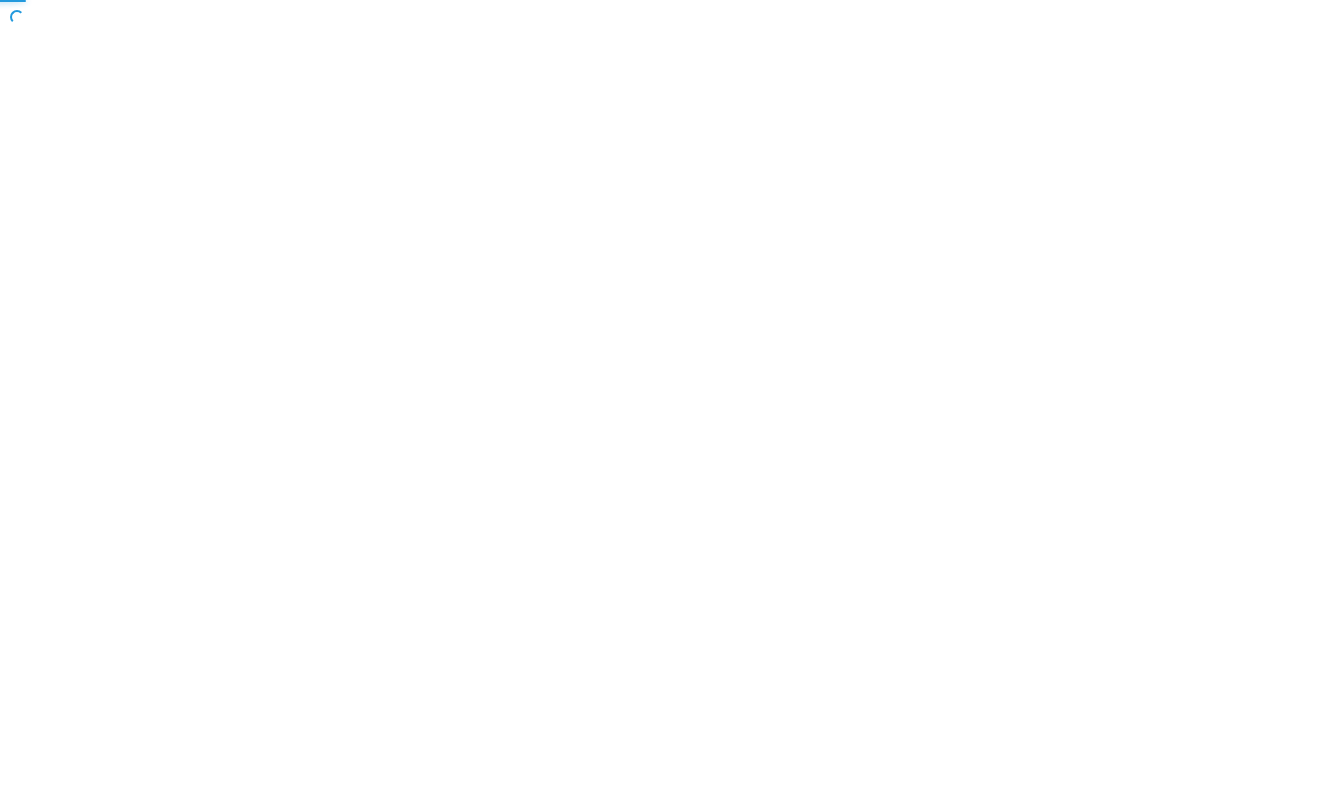 scroll, scrollTop: 0, scrollLeft: 0, axis: both 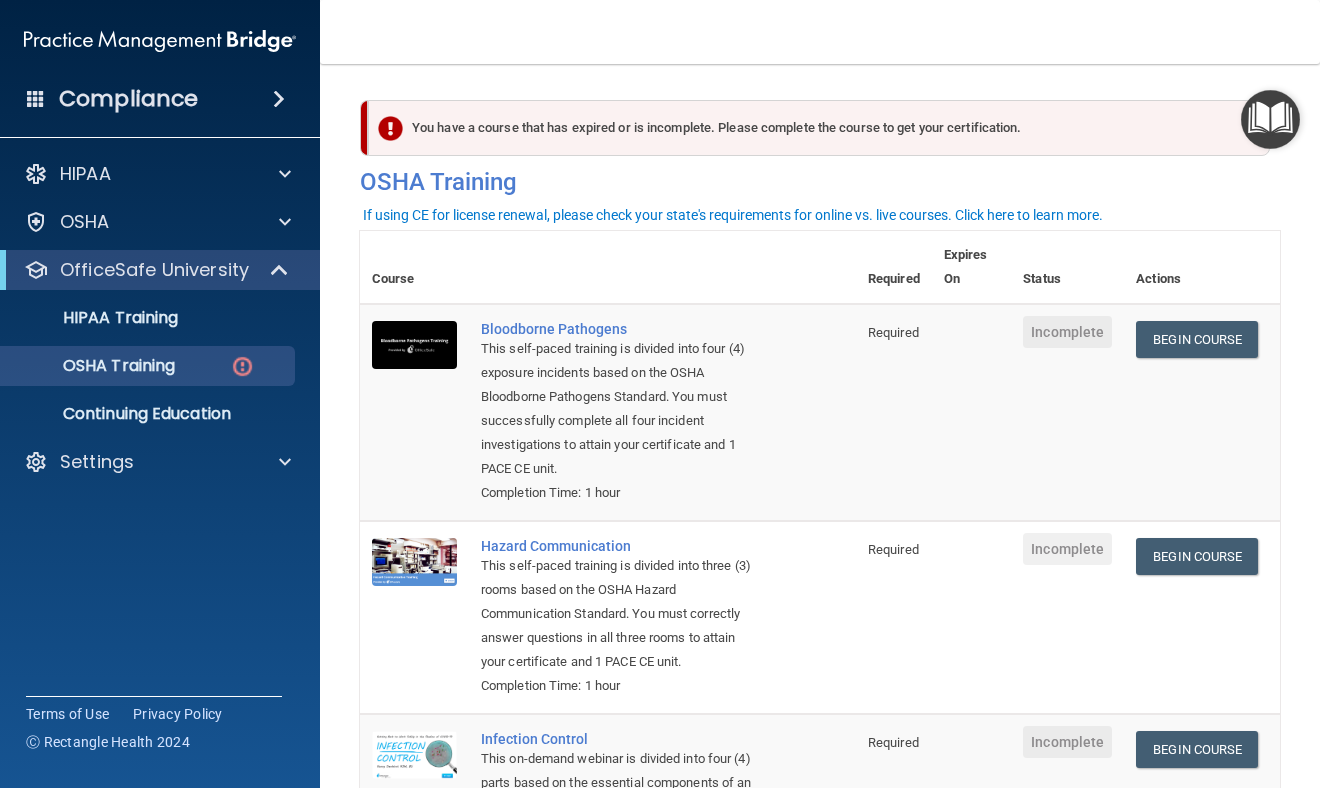 click on "Toggle navigation                                                                                                     [FIRST] [LAST]   [EMAIL]                            Manage My Enterprise              Growing Smiles - [CITY]     Manage My Location" at bounding box center (820, 32) 